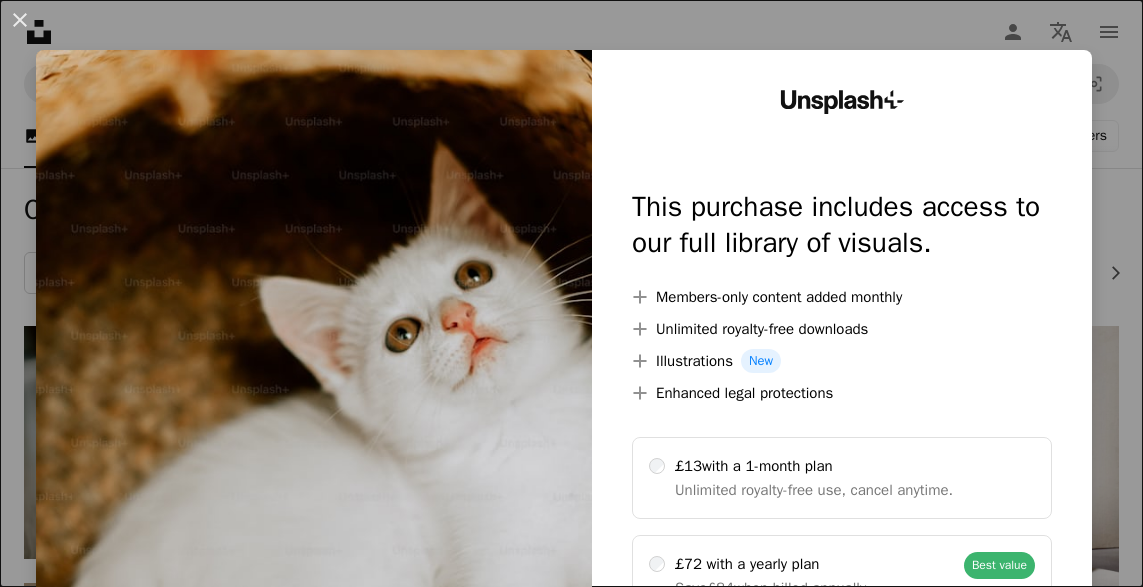 scroll, scrollTop: 86, scrollLeft: 0, axis: vertical 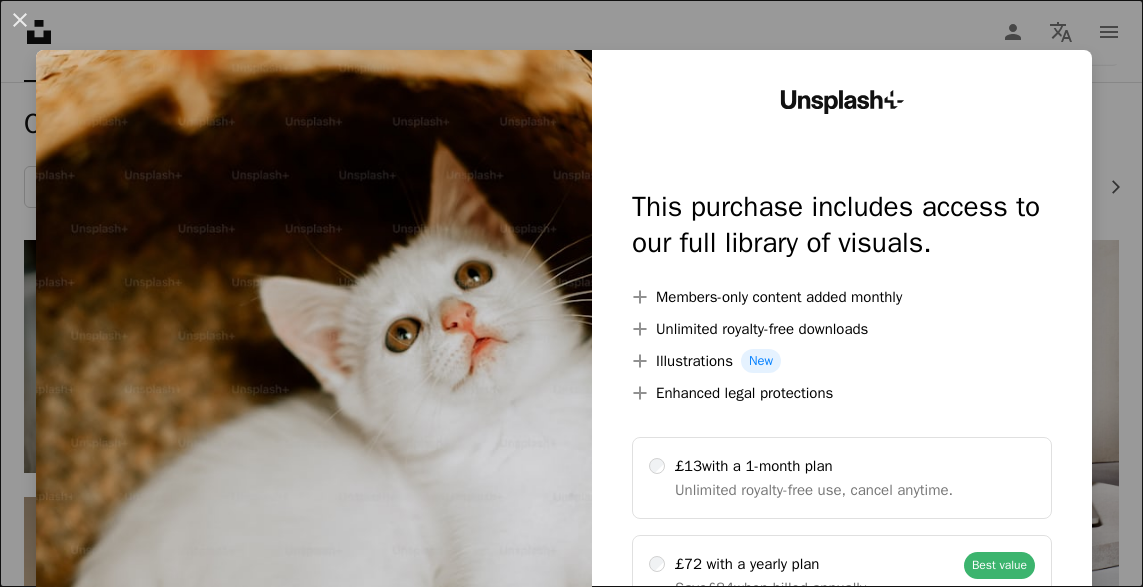 click on "An X shape Unsplash+ This purchase includes access to our full library of visuals. A plus sign Members-only content added monthly A plus sign Unlimited royalty-free downloads A plus sign Illustrations  New A plus sign Enhanced legal protections £13  with a 1-month plan Unlimited royalty-free use, cancel anytime. £72   with a yearly plan Save  £84  when billed annually. Best value Continue with purchase Taxes where applicable. Renews automatically. Cancel anytime." at bounding box center [571, 293] 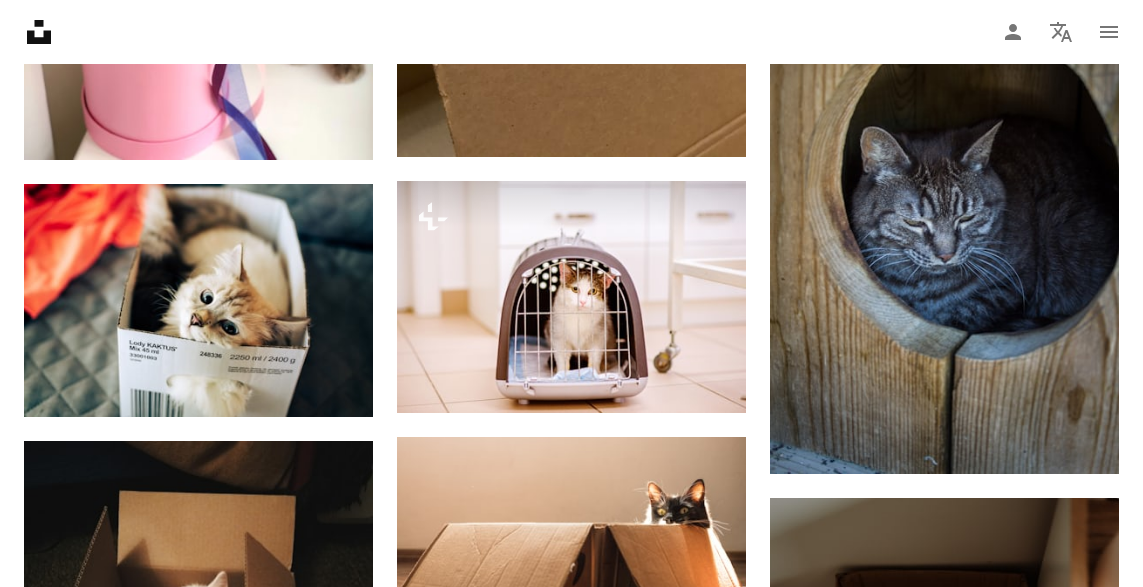 scroll, scrollTop: 1786, scrollLeft: 0, axis: vertical 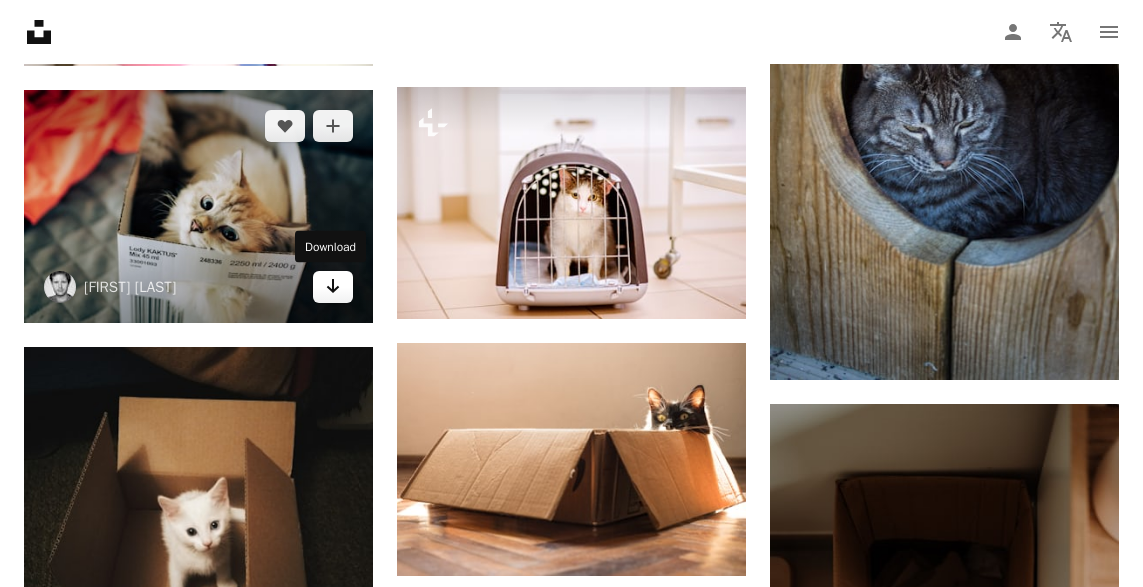 click on "Arrow pointing down" 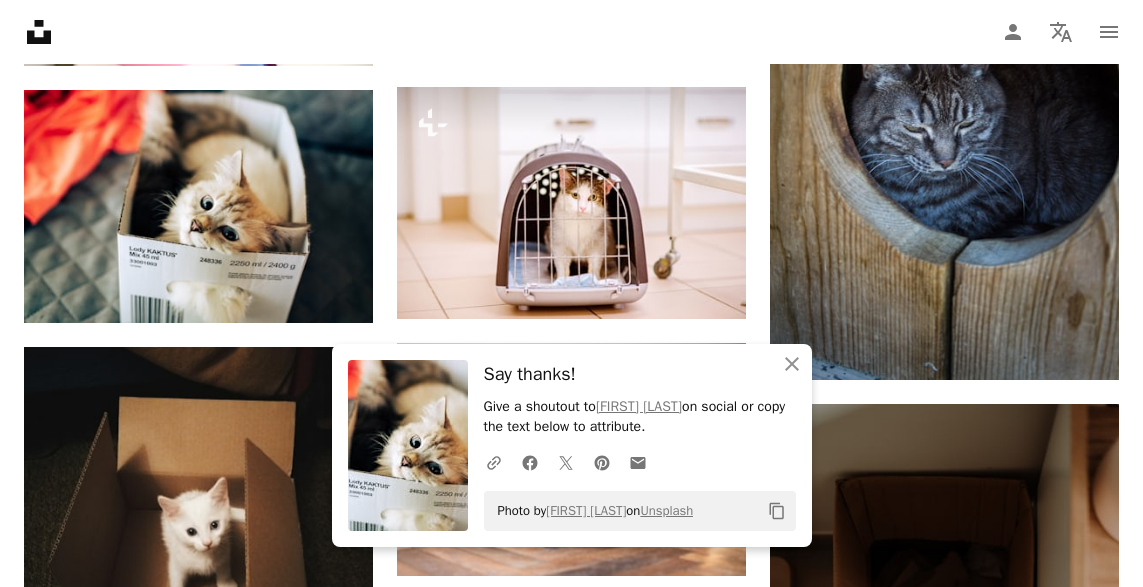 scroll, scrollTop: 0, scrollLeft: 0, axis: both 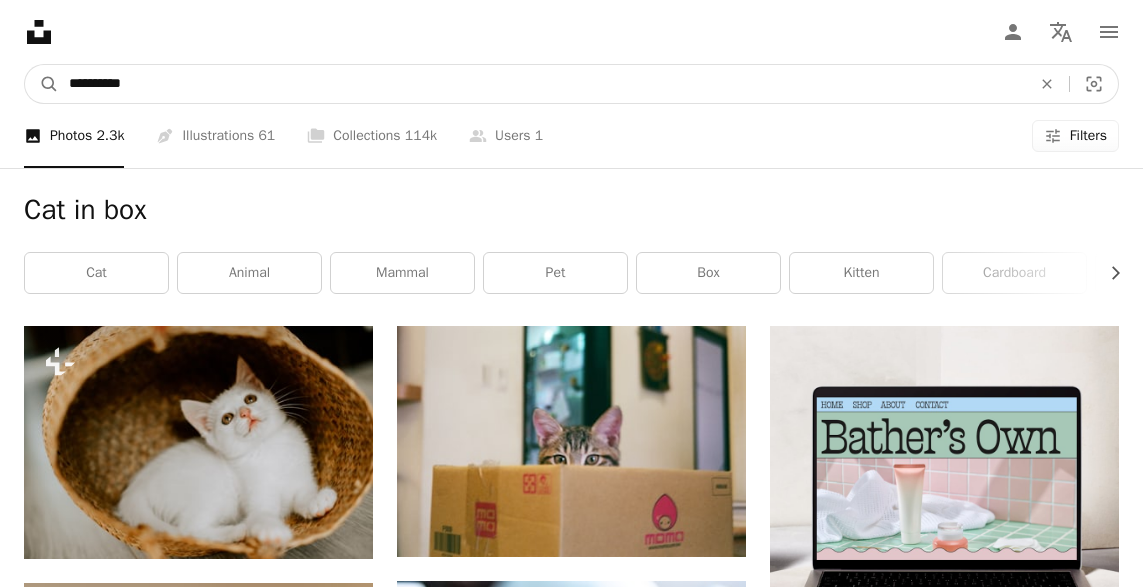 click on "**********" at bounding box center (542, 84) 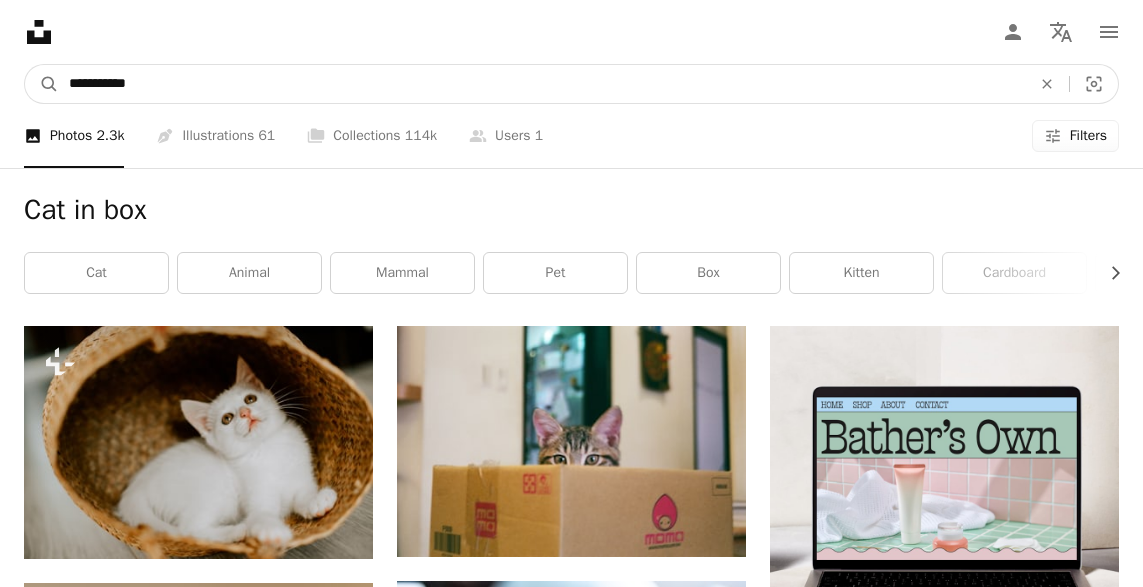 type on "**********" 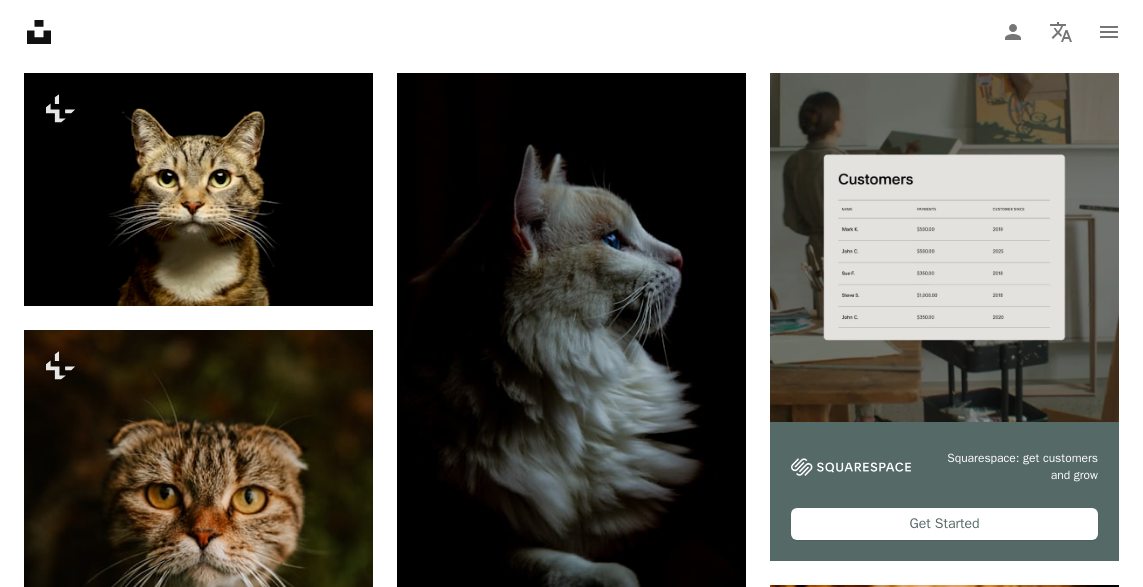scroll, scrollTop: 0, scrollLeft: 0, axis: both 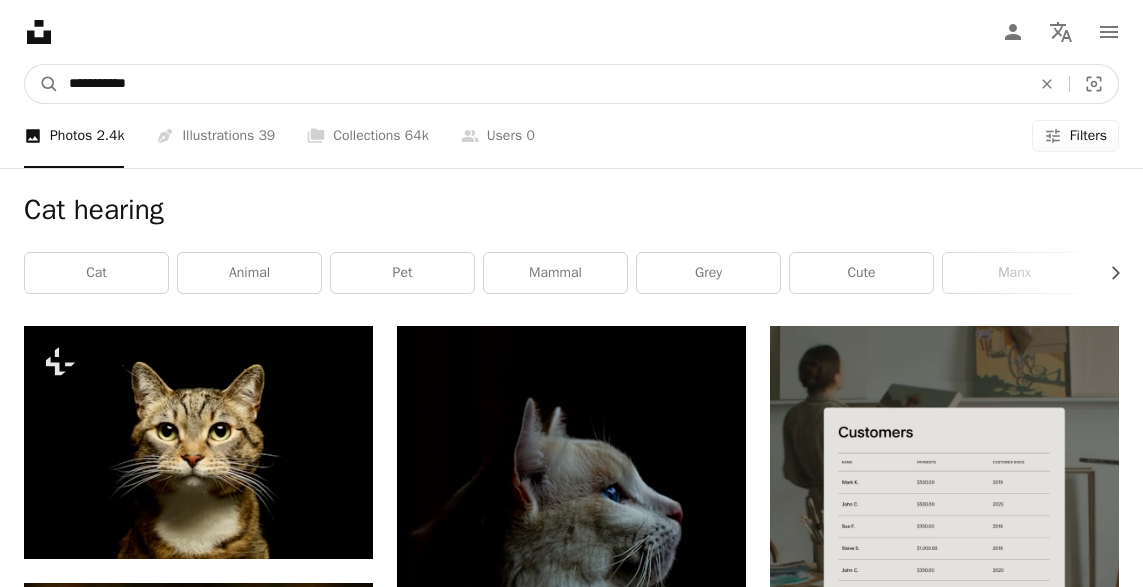 click on "**********" at bounding box center (542, 84) 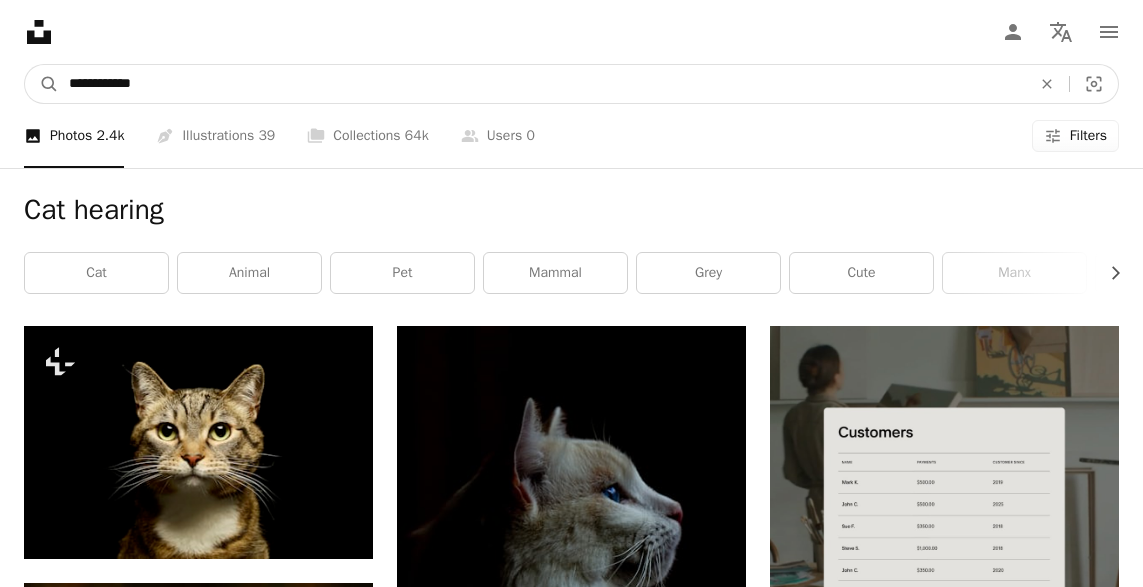 type on "**********" 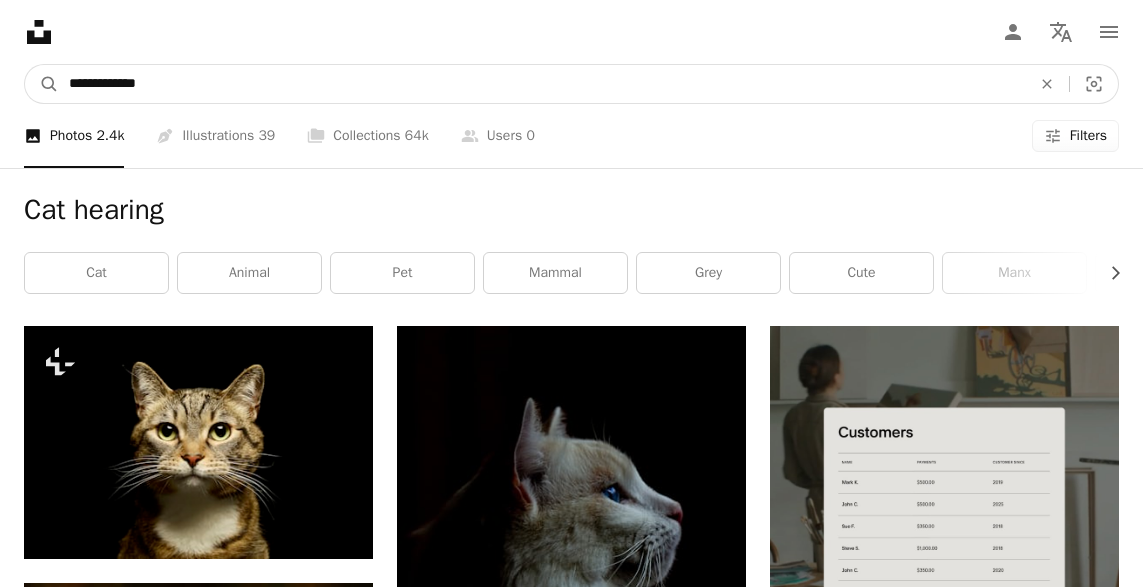 click on "A magnifying glass" at bounding box center [42, 84] 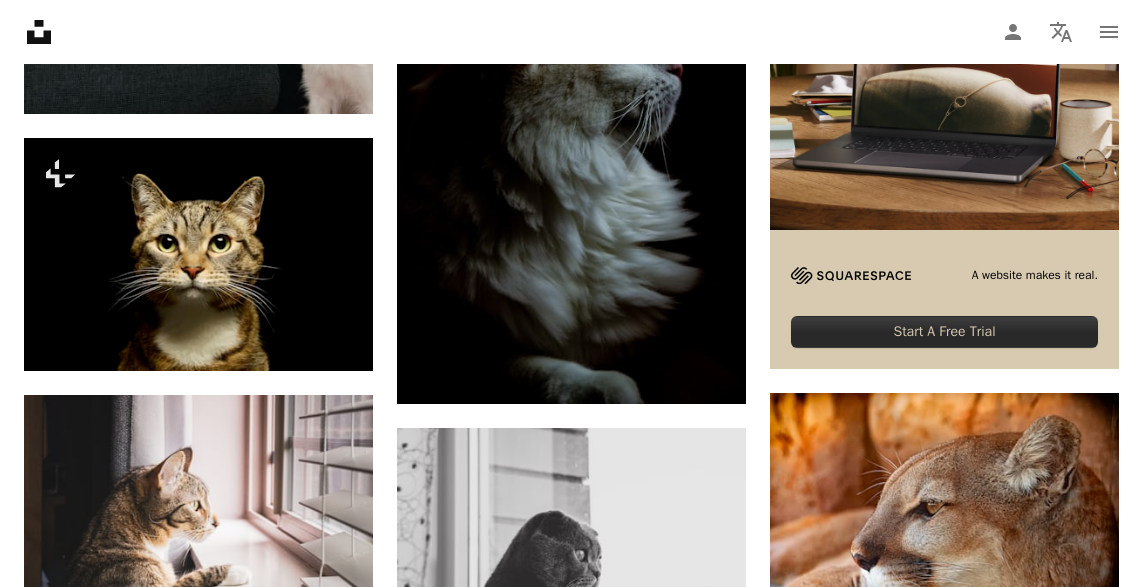 scroll, scrollTop: 0, scrollLeft: 0, axis: both 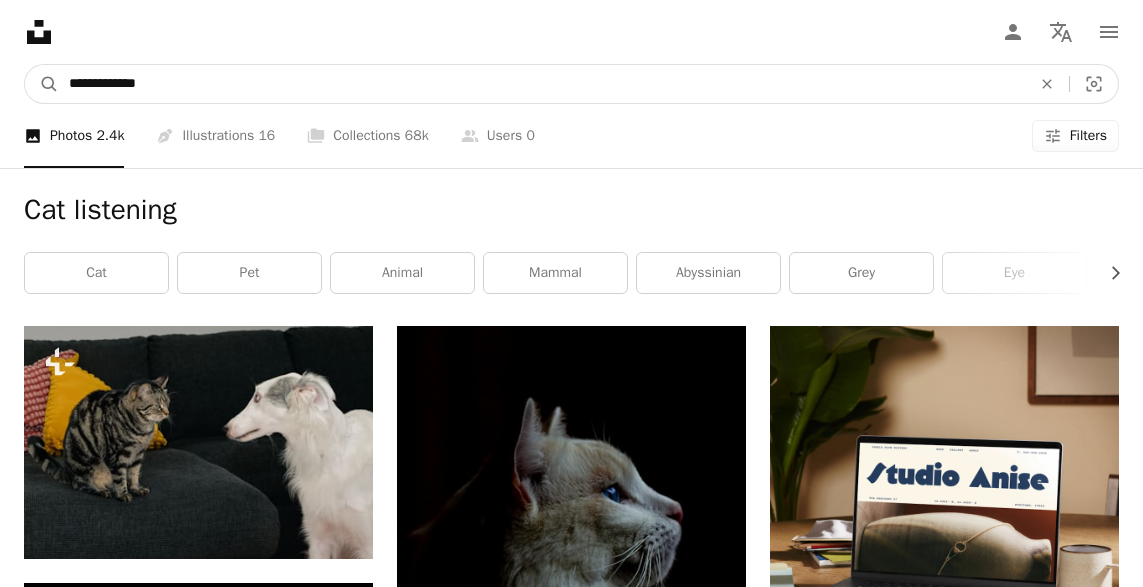 click on "**********" at bounding box center (542, 84) 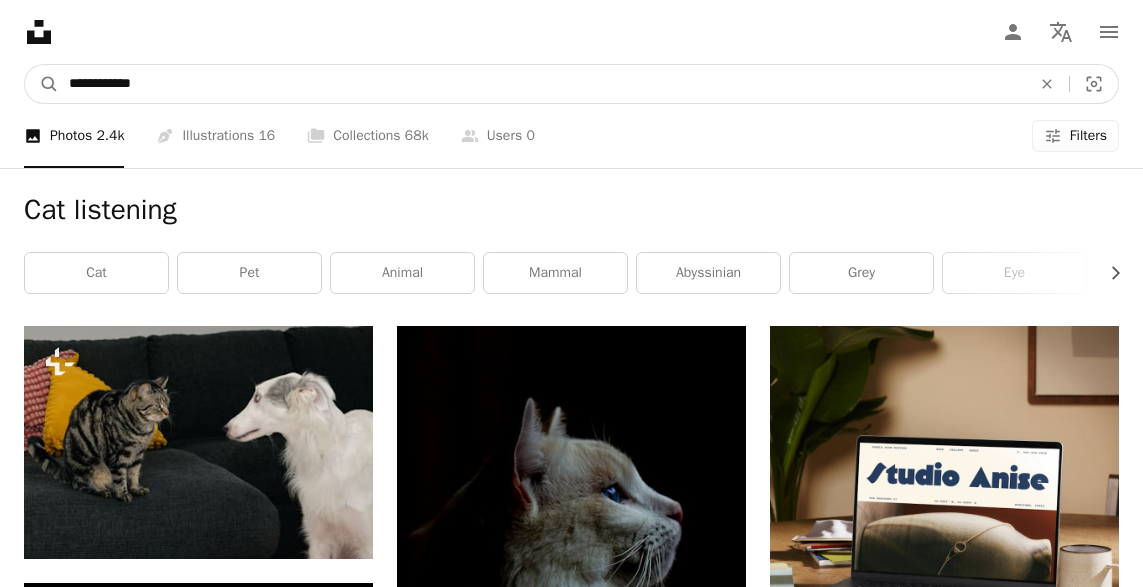 type on "**********" 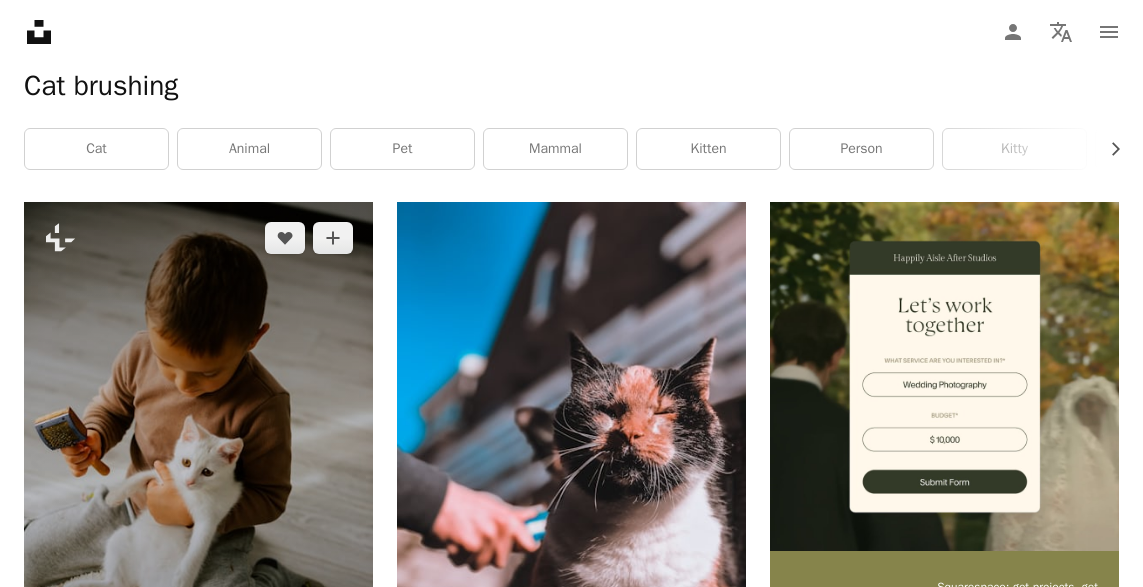 scroll, scrollTop: 251, scrollLeft: 0, axis: vertical 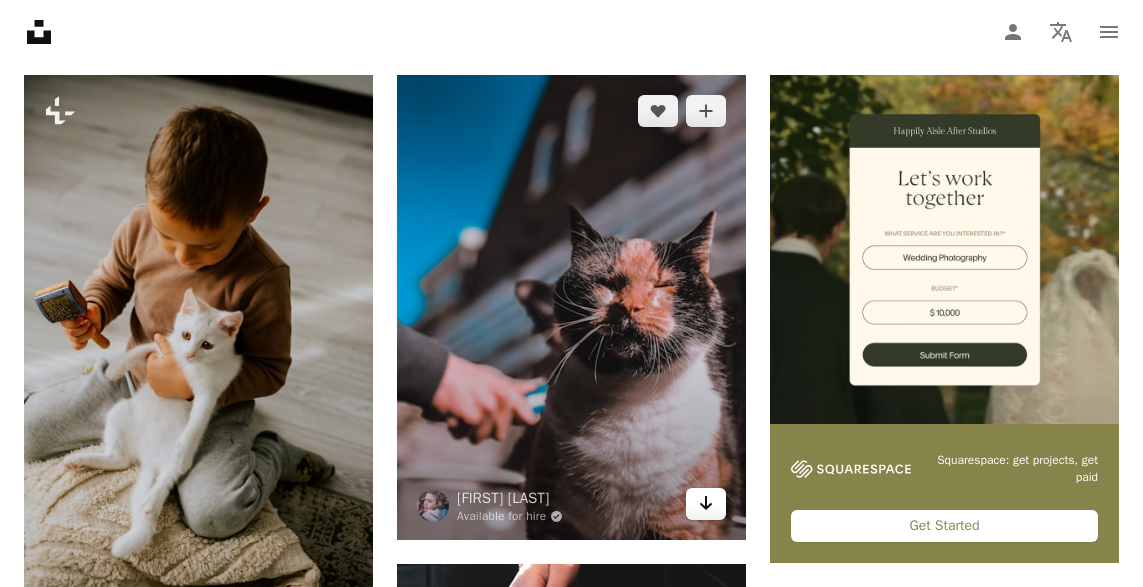 click 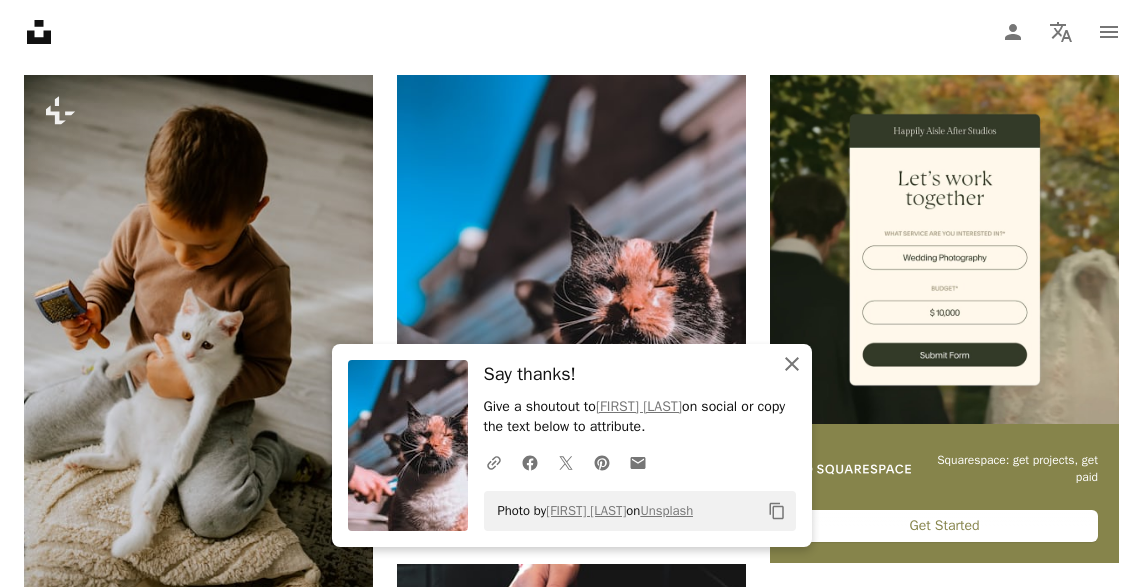 click on "An X shape" 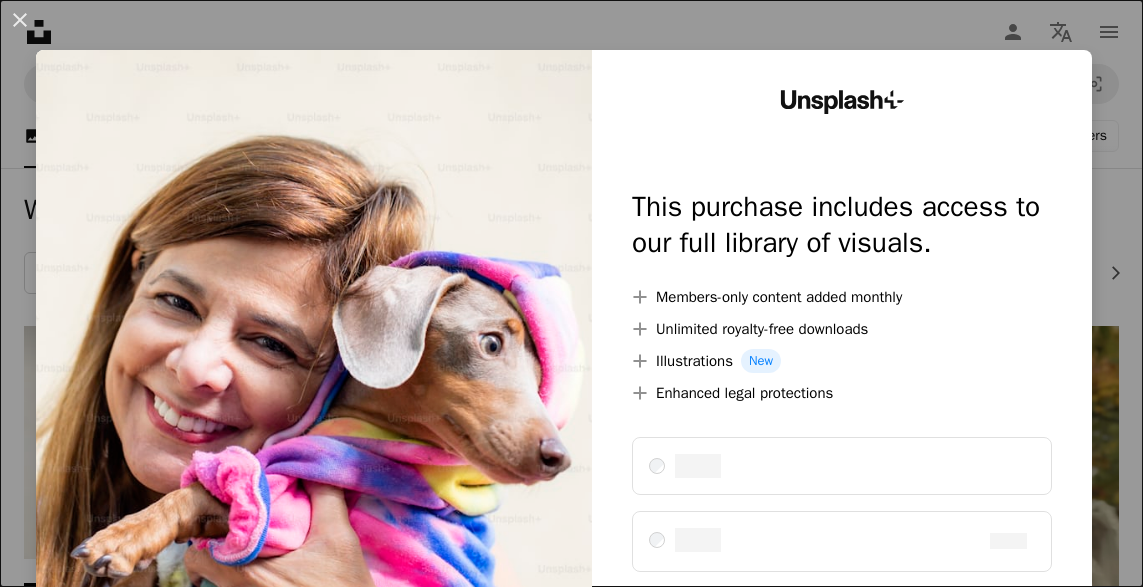 scroll, scrollTop: 91, scrollLeft: 0, axis: vertical 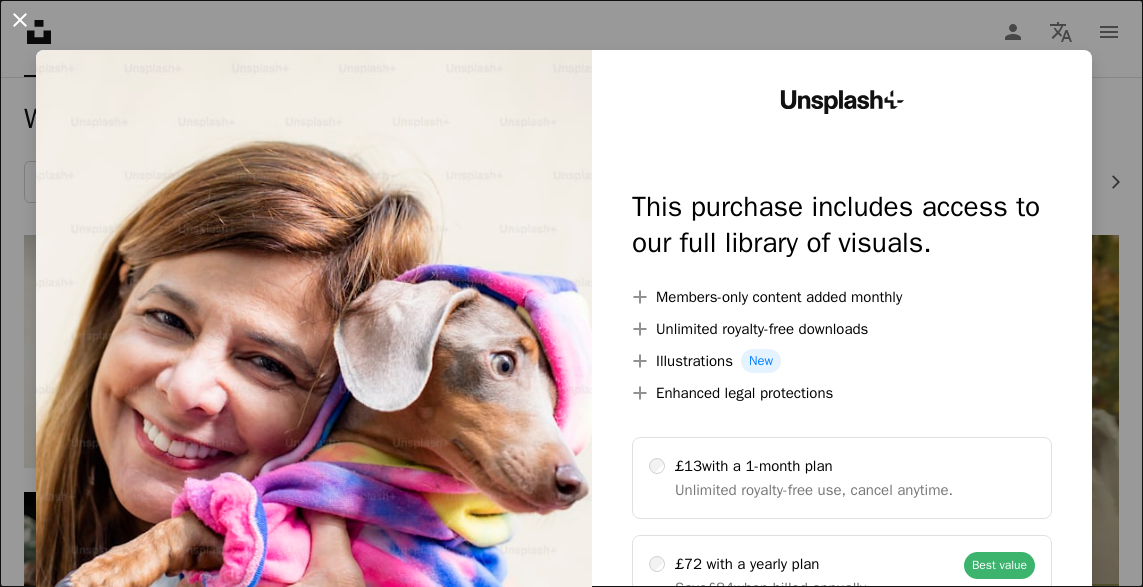 click on "An X shape" at bounding box center (20, 20) 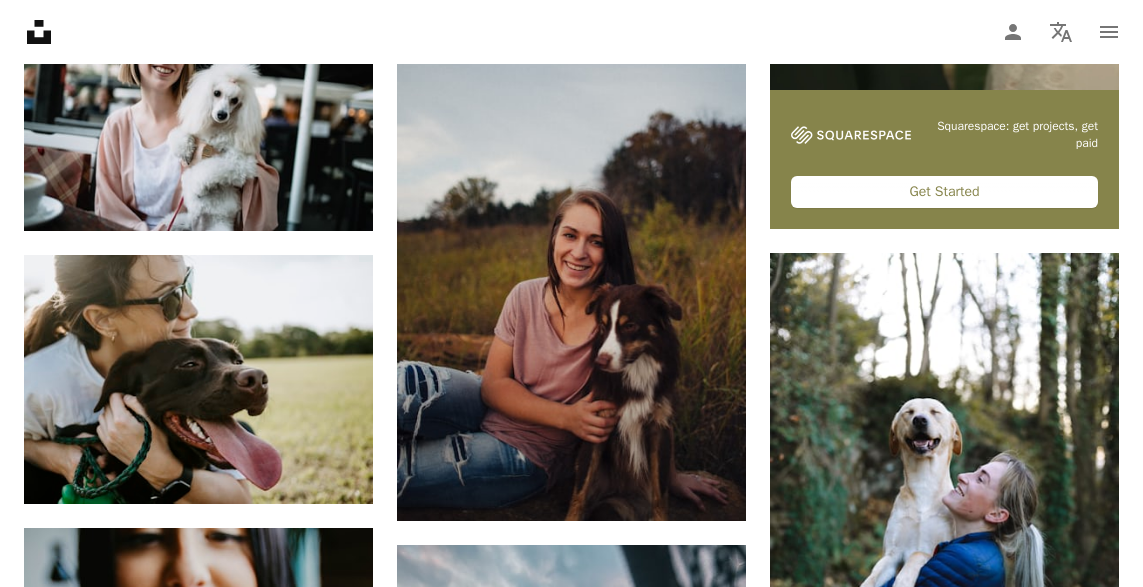 scroll, scrollTop: 582, scrollLeft: 0, axis: vertical 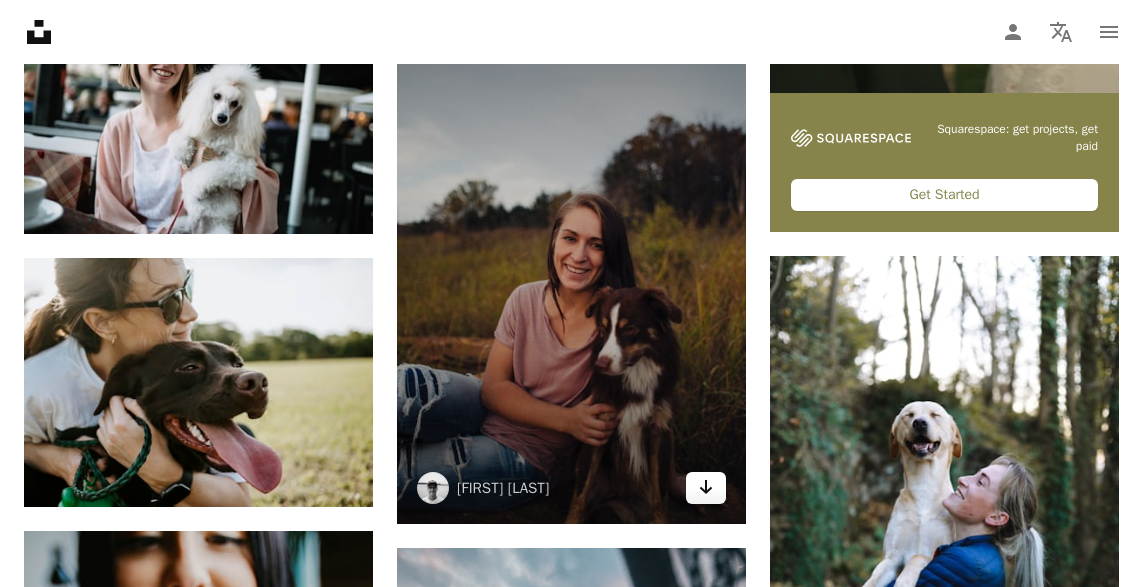 click on "Arrow pointing down" 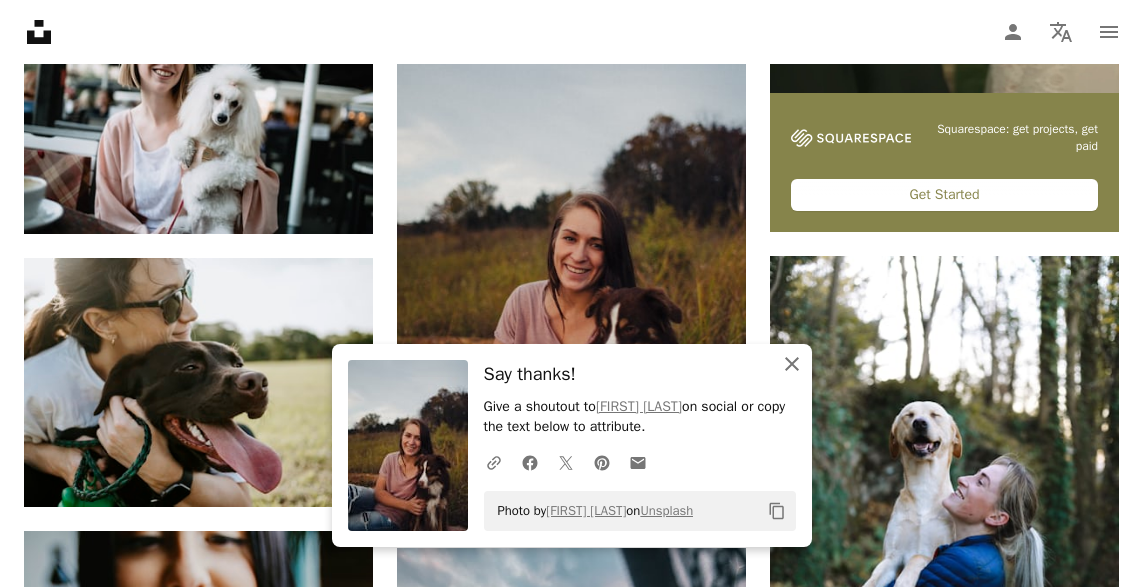 click on "An X shape" 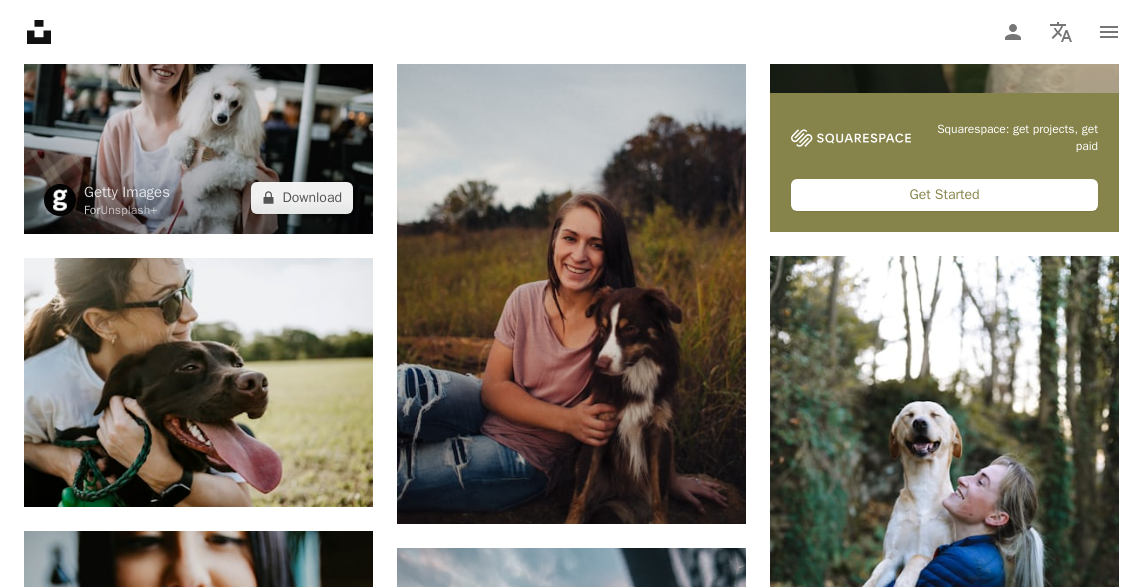 scroll, scrollTop: 0, scrollLeft: 0, axis: both 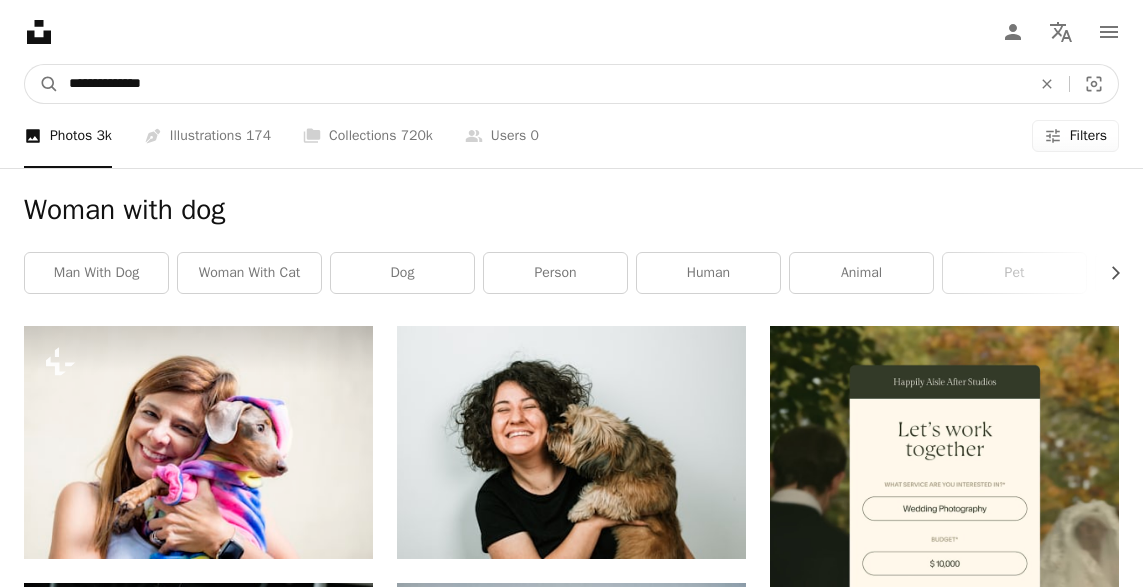 click on "**********" at bounding box center (542, 84) 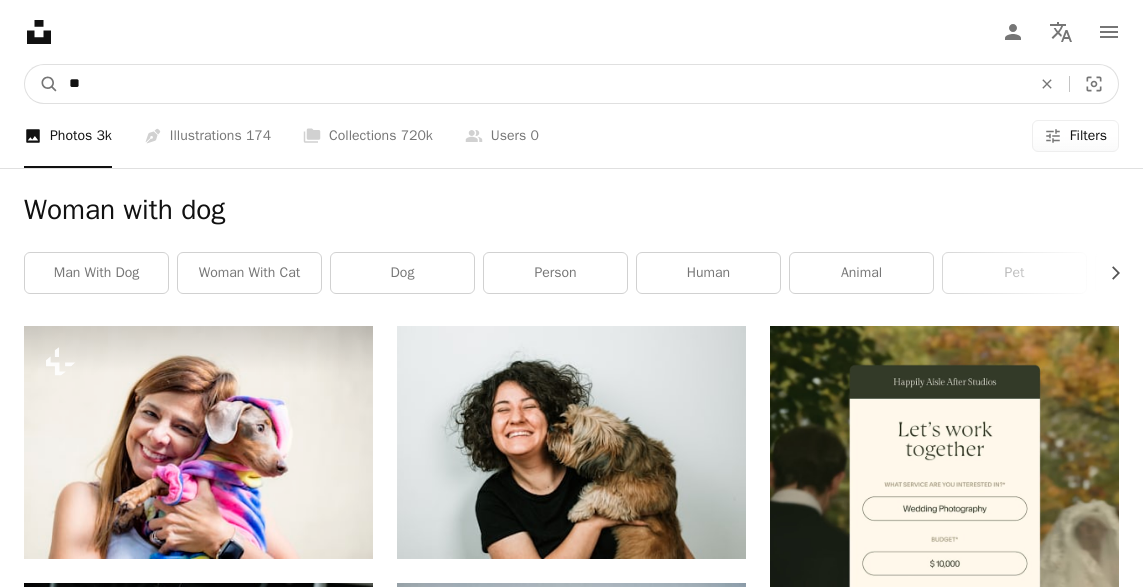 type on "*" 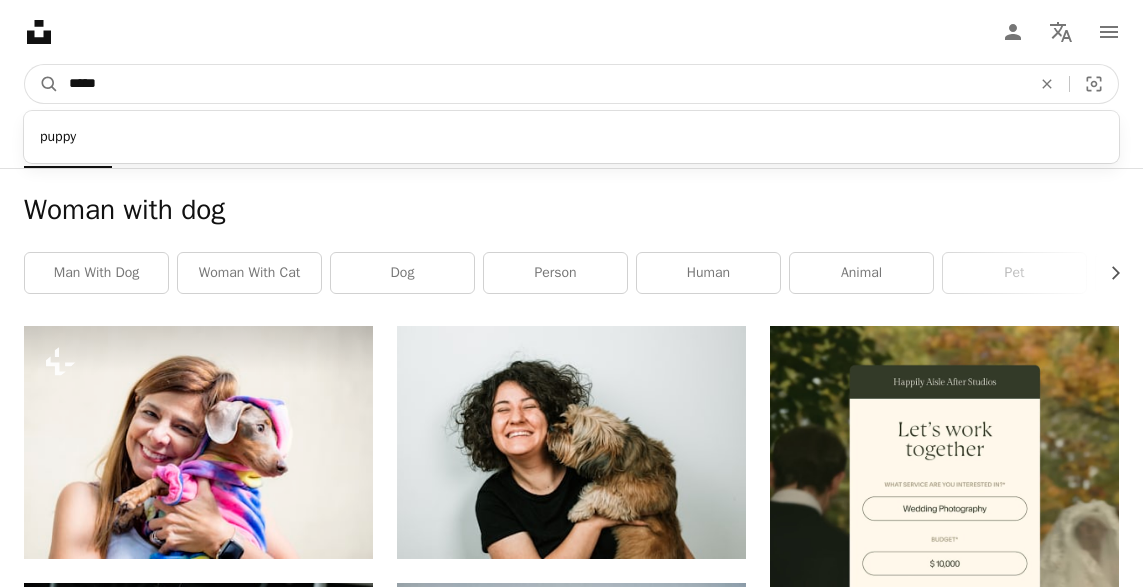 type on "*****" 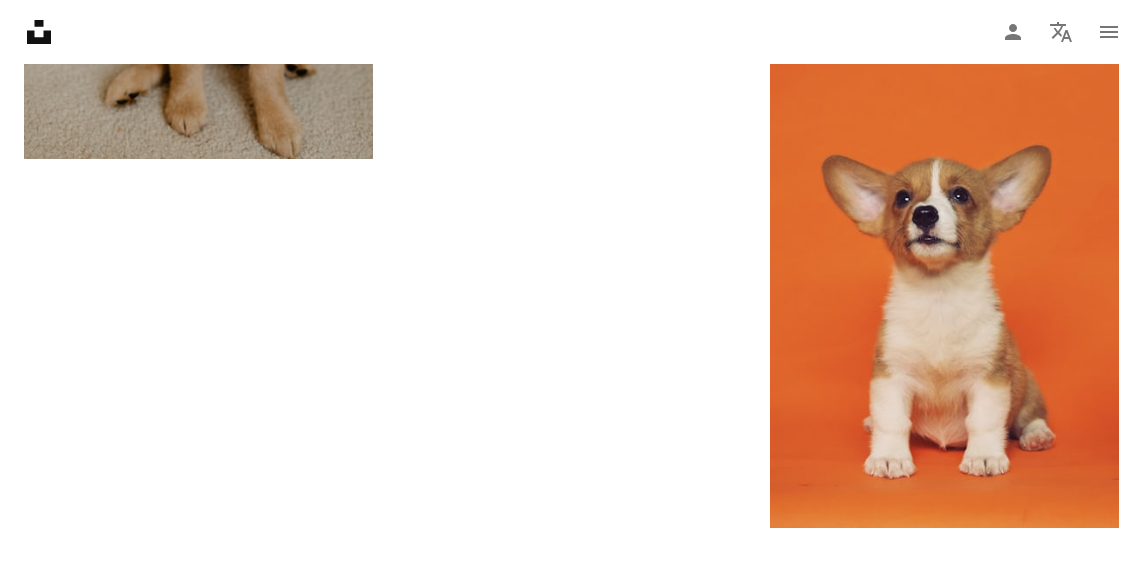 scroll, scrollTop: 2170, scrollLeft: 0, axis: vertical 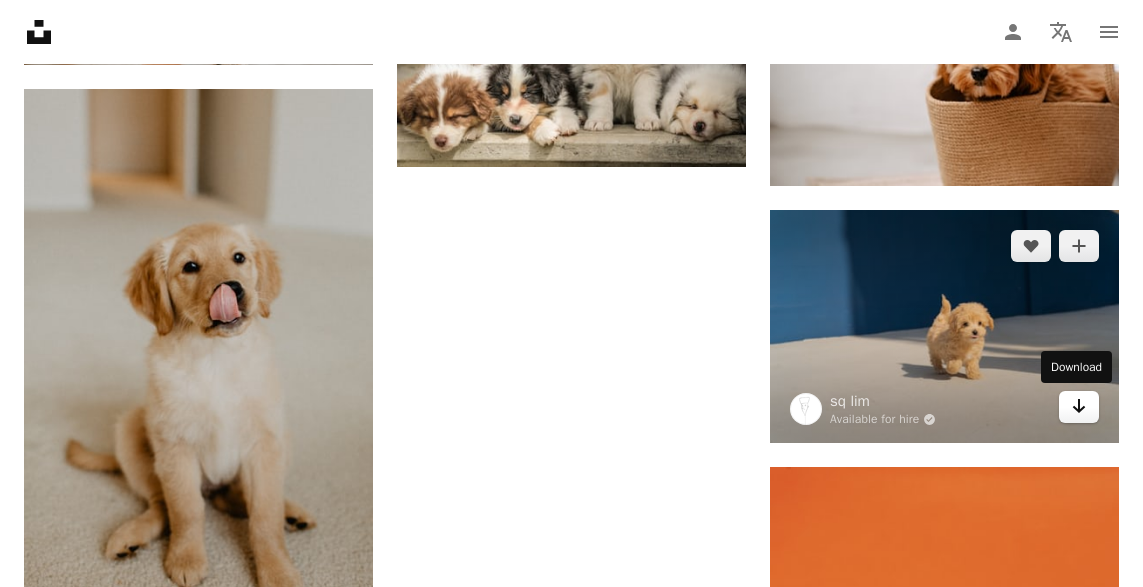 click on "Arrow pointing down" 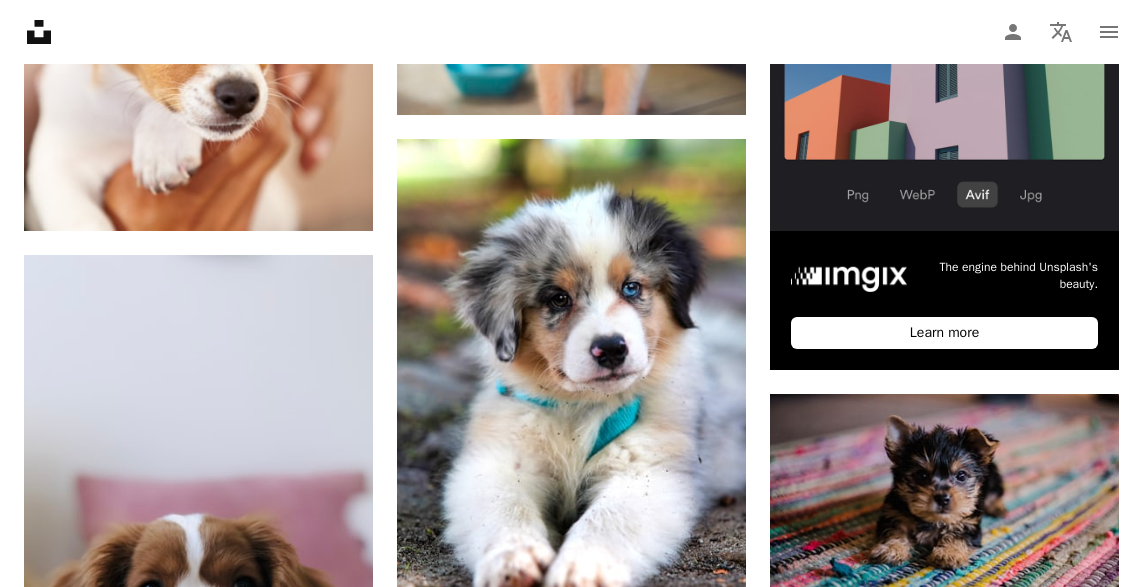 scroll, scrollTop: 0, scrollLeft: 0, axis: both 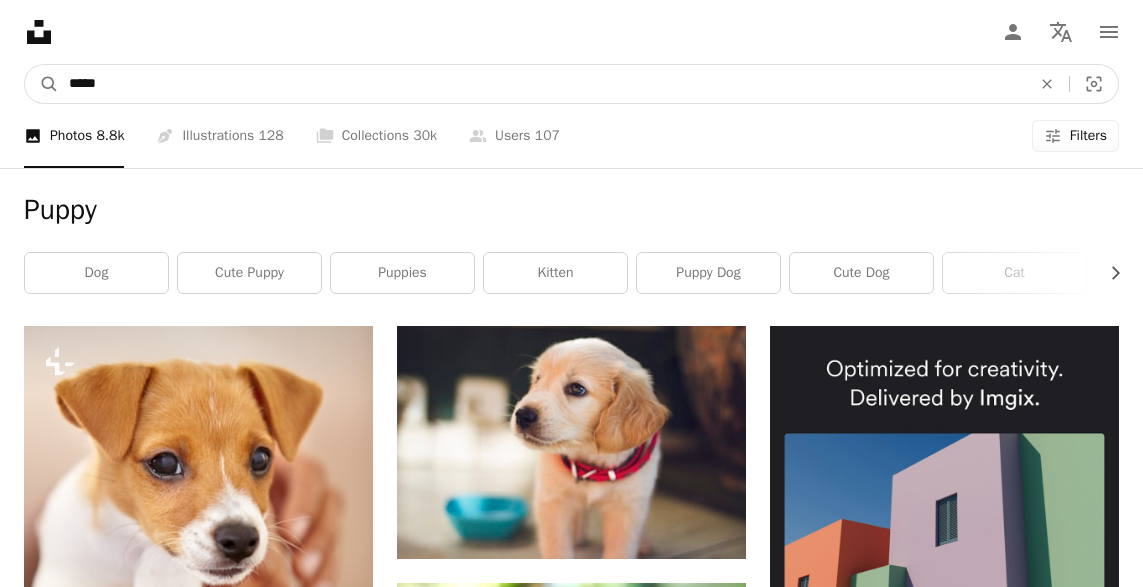 click on "*****" at bounding box center (542, 84) 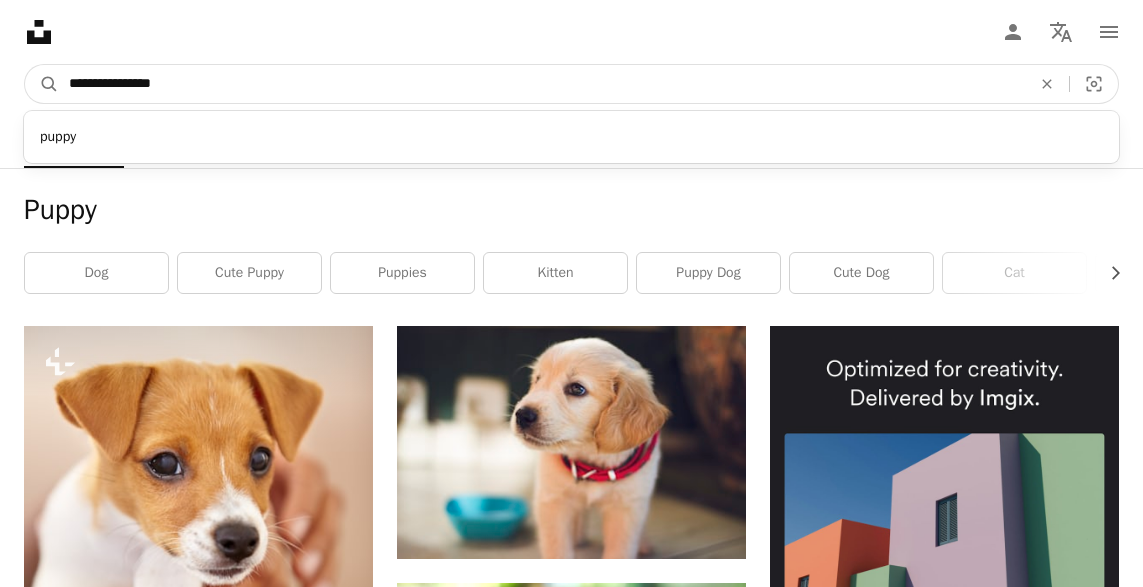 type on "**********" 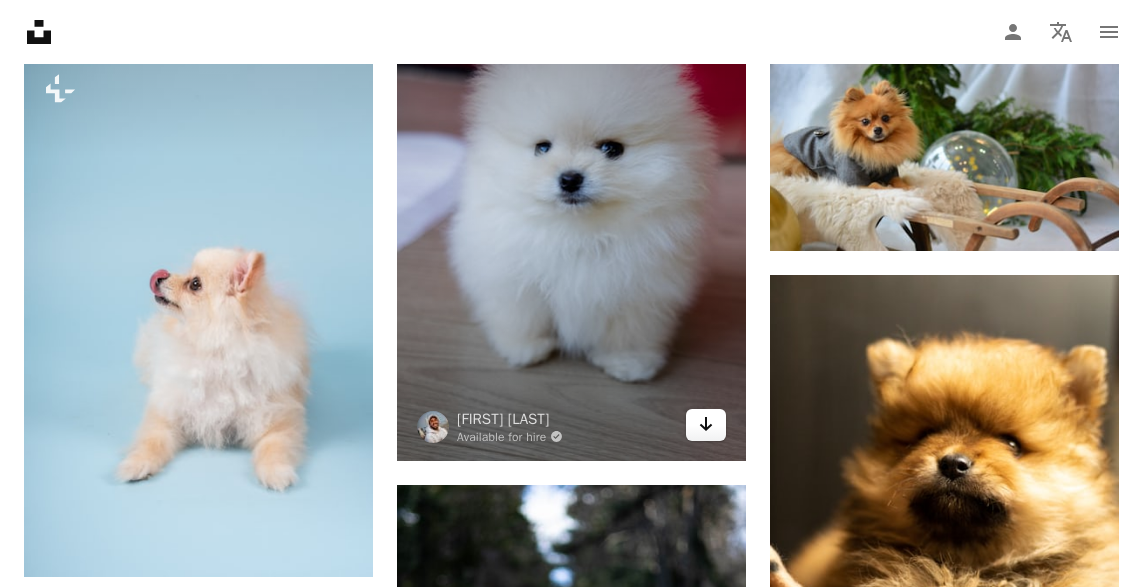 scroll, scrollTop: 1084, scrollLeft: 0, axis: vertical 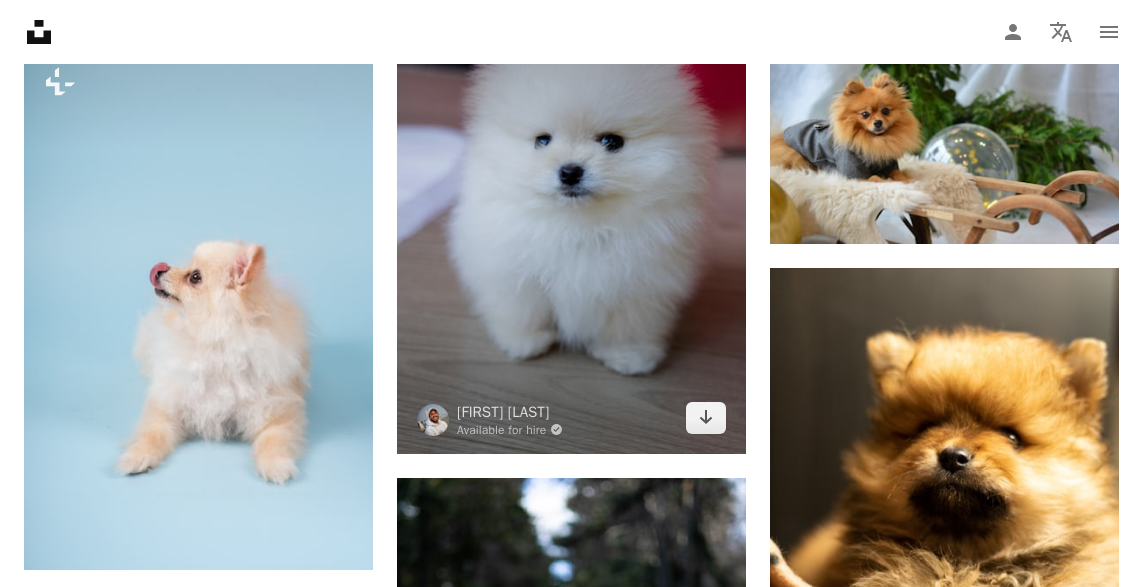 click at bounding box center [571, 206] 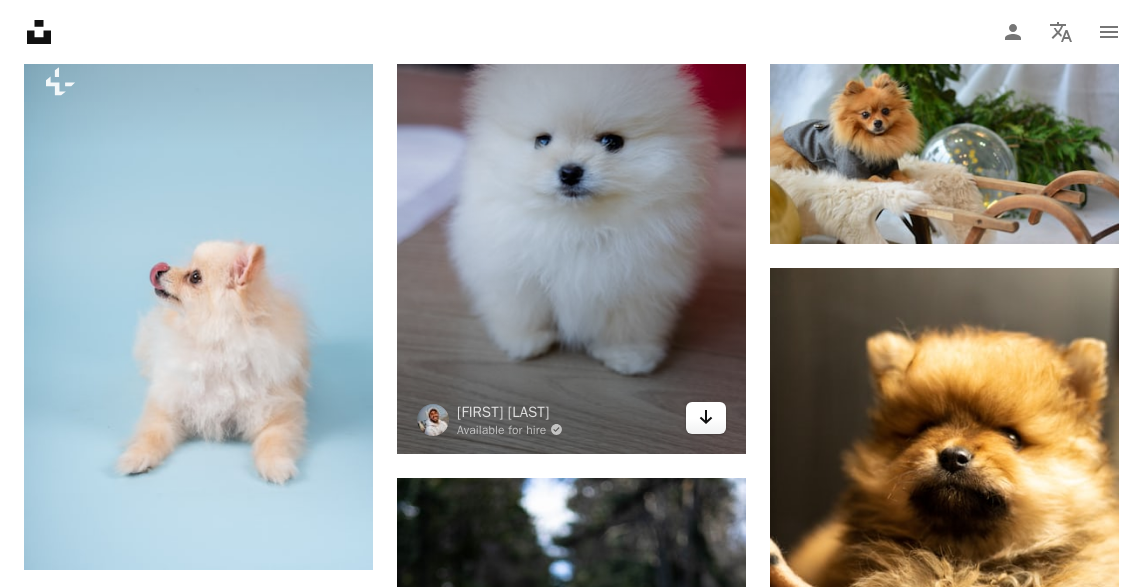 click on "Arrow pointing down" 